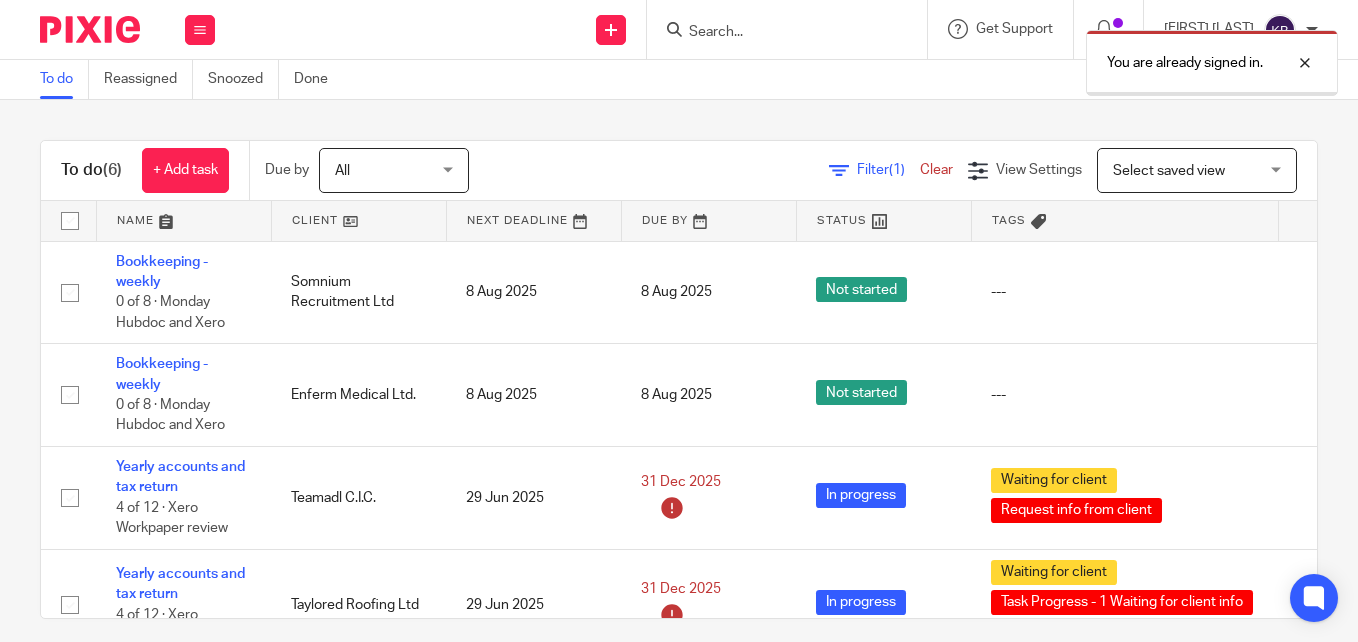 scroll, scrollTop: 0, scrollLeft: 0, axis: both 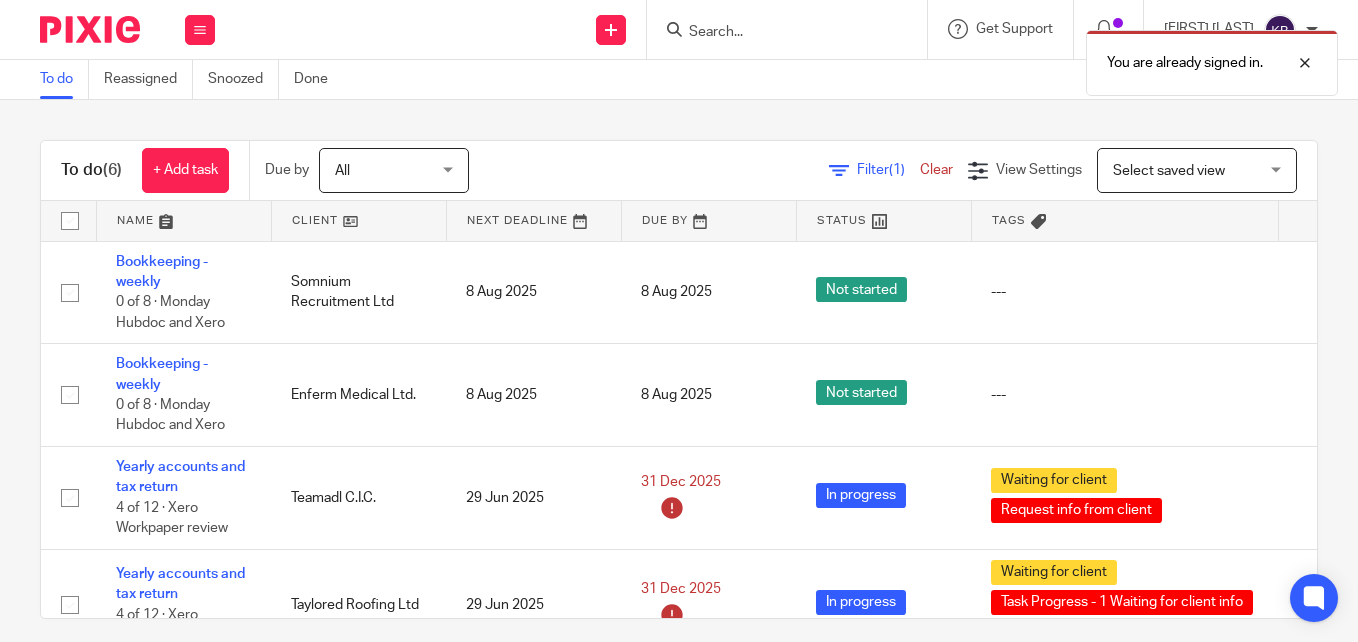 click at bounding box center (90, 29) 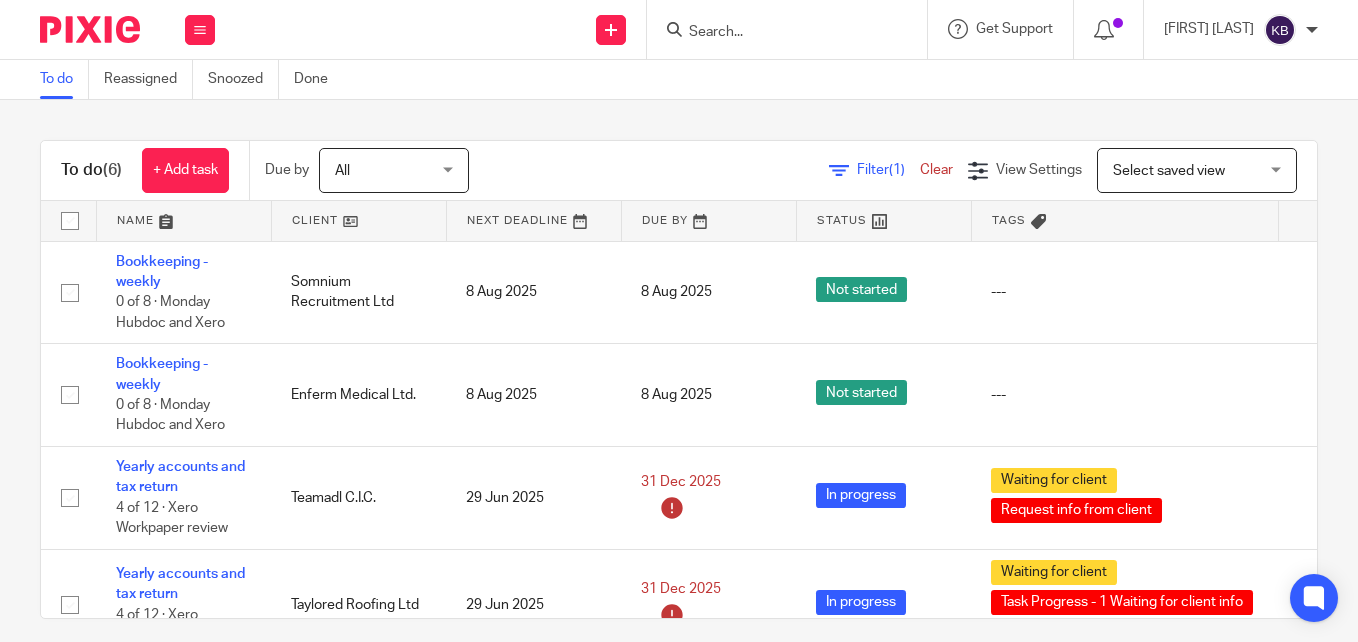 scroll, scrollTop: 0, scrollLeft: 0, axis: both 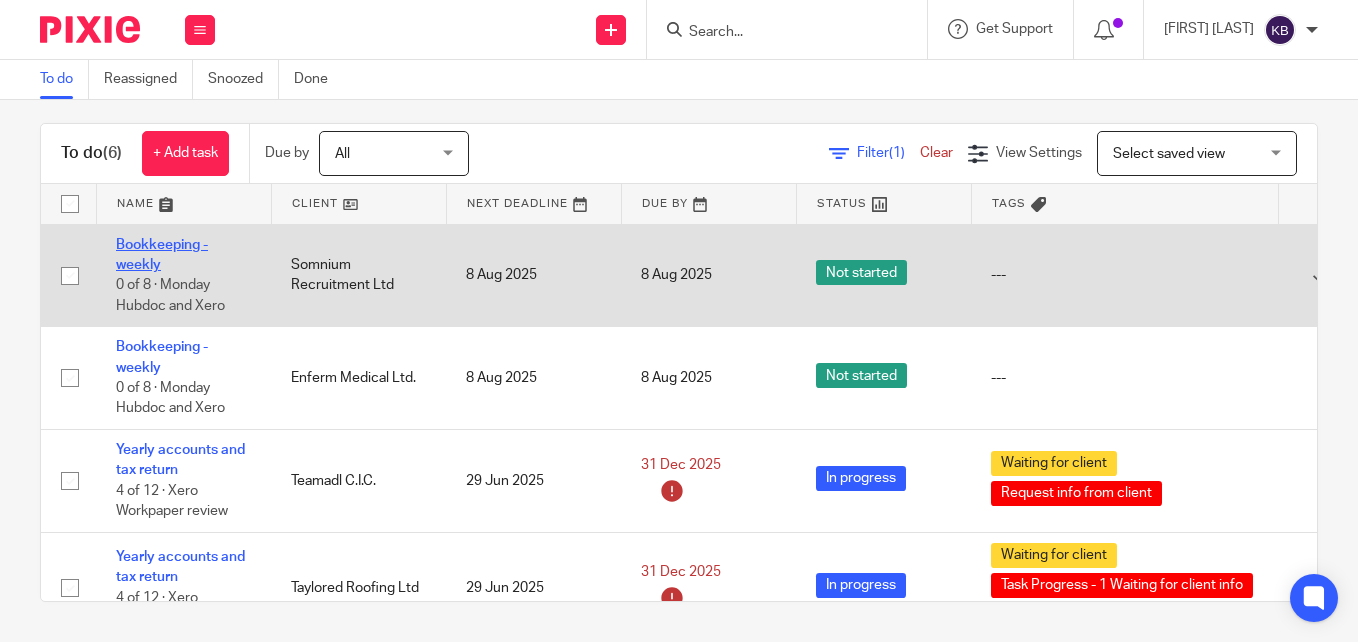 click on "Bookkeeping - weekly" at bounding box center (162, 255) 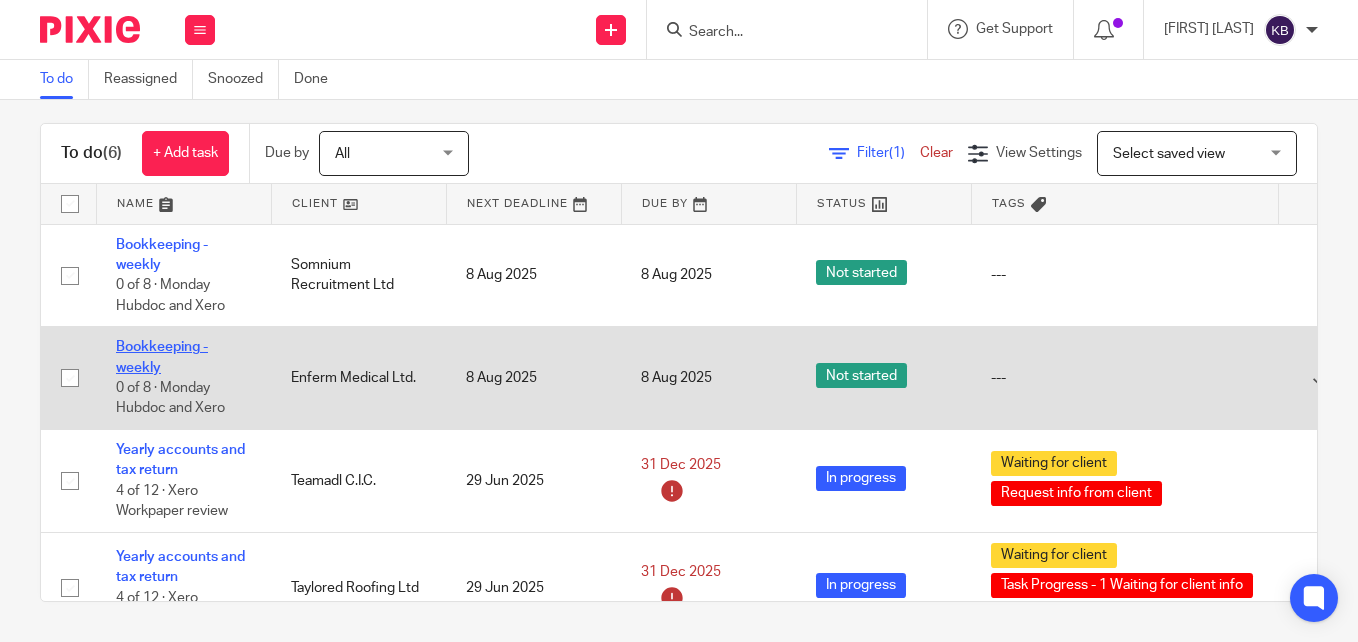 click on "Bookkeeping - weekly" at bounding box center [162, 357] 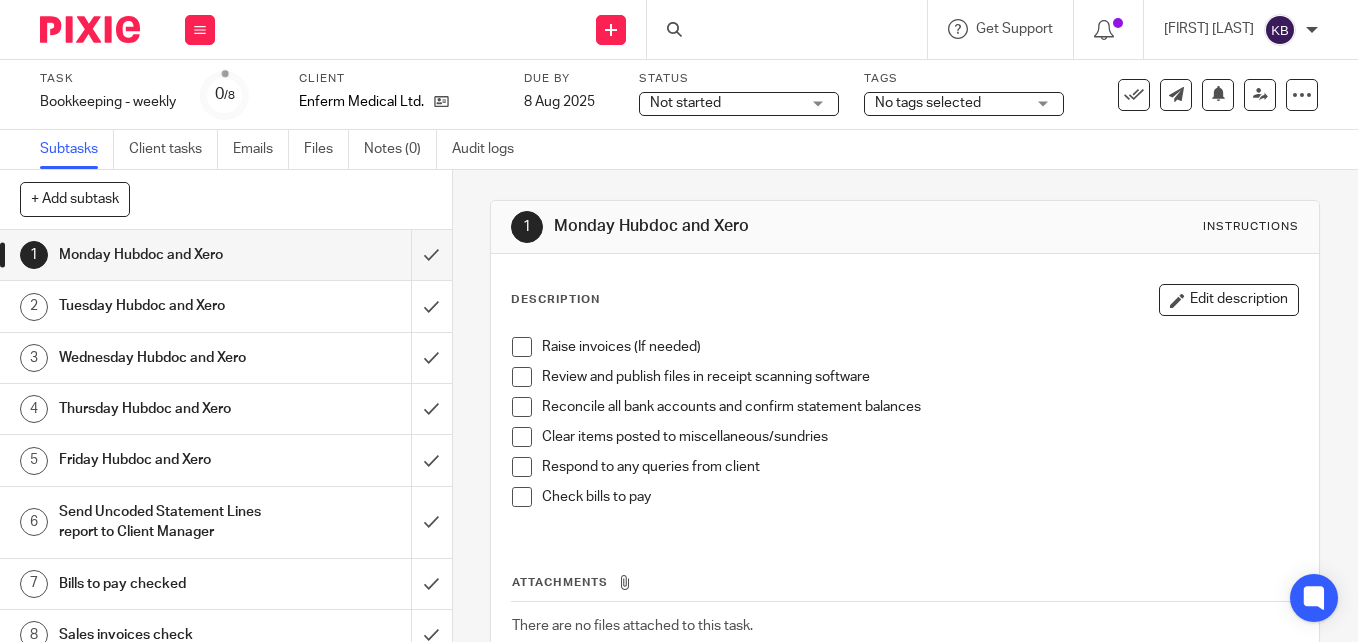 scroll, scrollTop: 0, scrollLeft: 0, axis: both 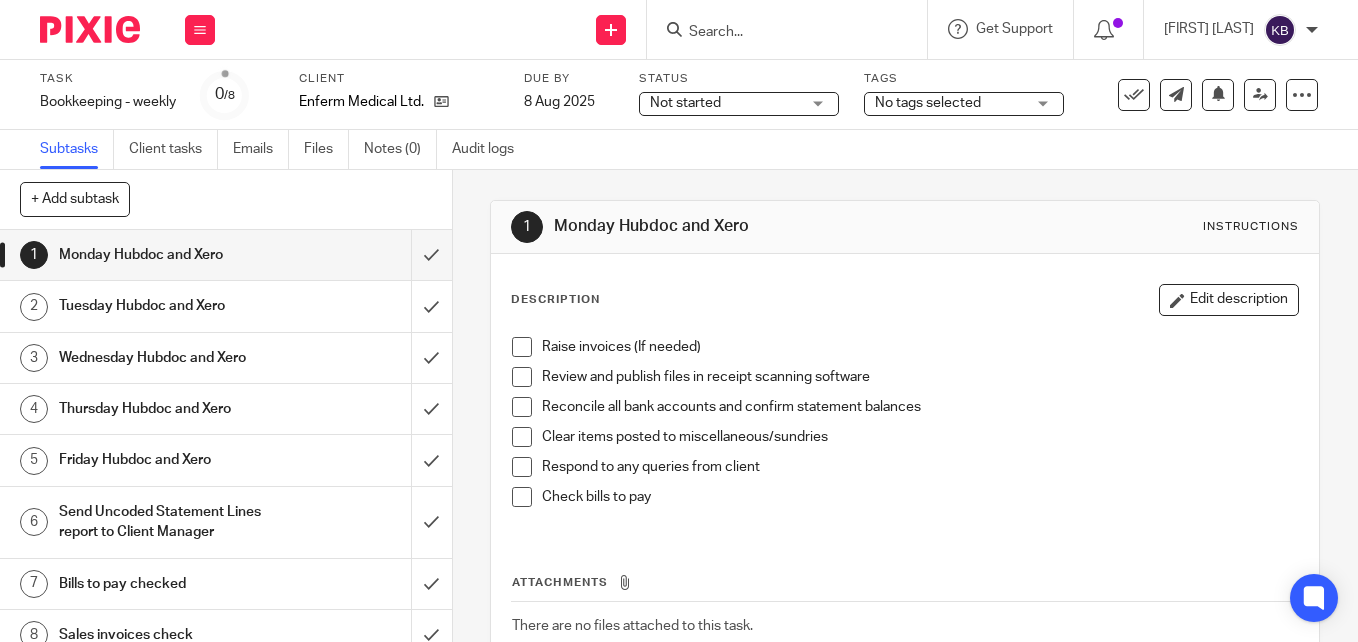click on "Not started
Not started" at bounding box center (739, 104) 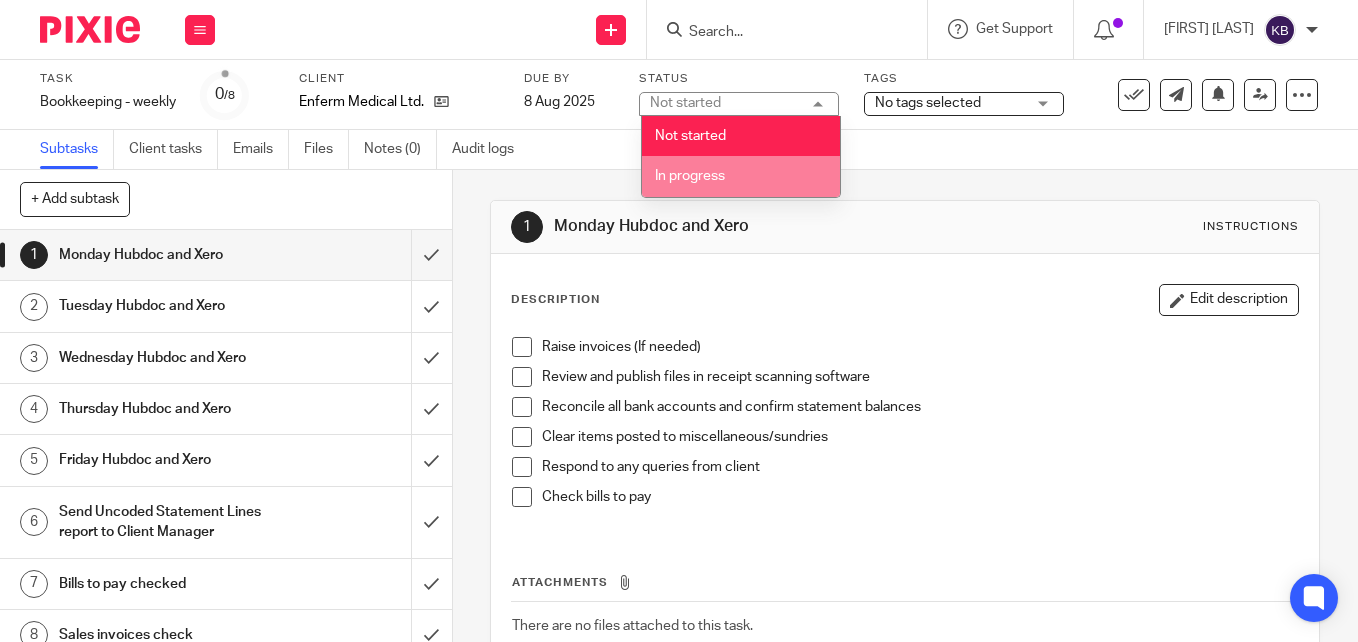 click on "In progress" at bounding box center [741, 176] 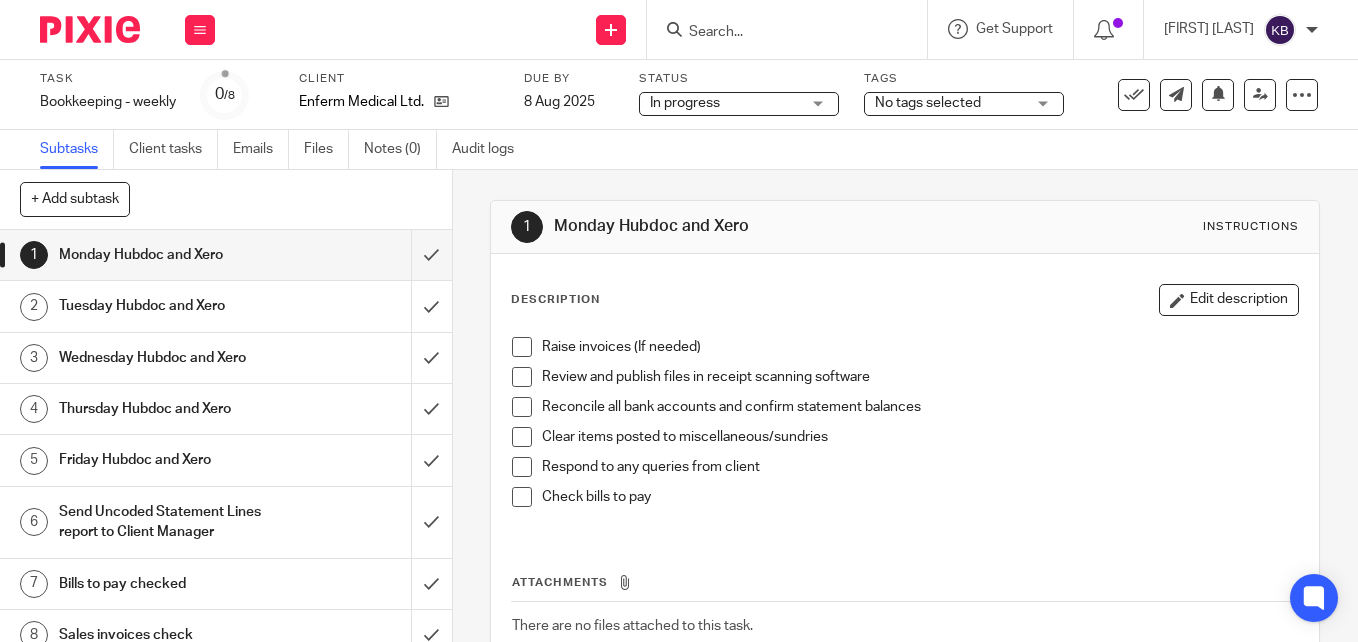 click on "No tags selected" at bounding box center [928, 103] 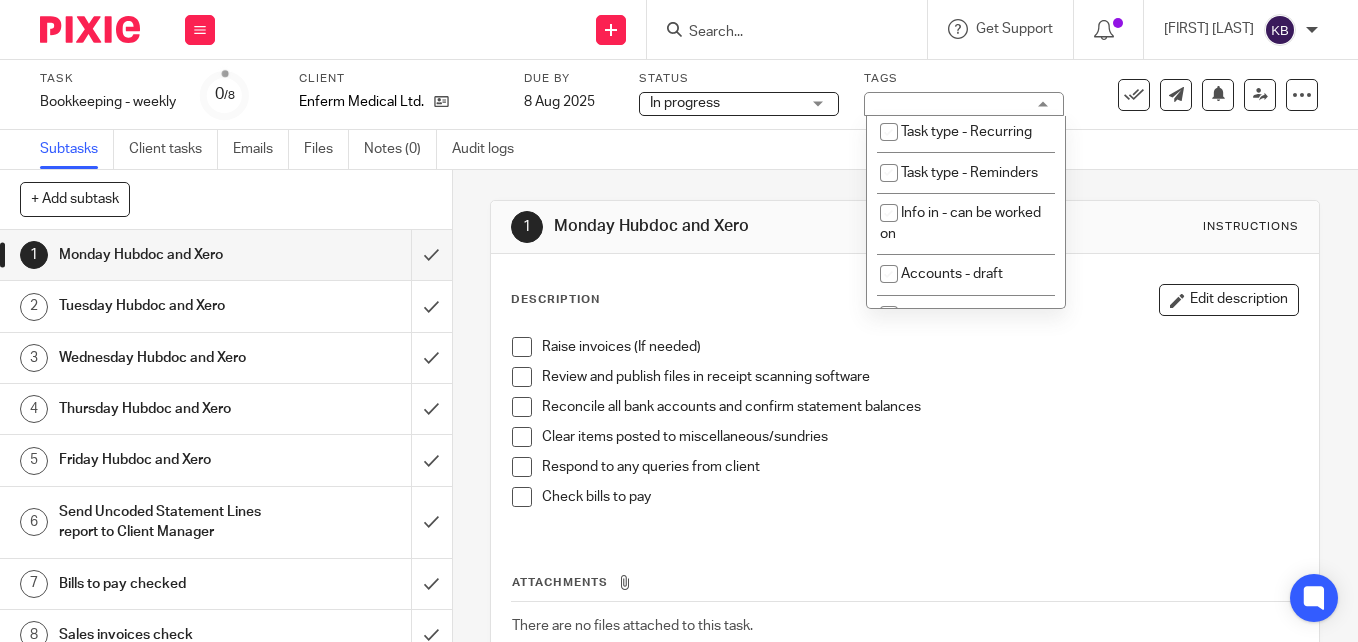 scroll, scrollTop: 100, scrollLeft: 0, axis: vertical 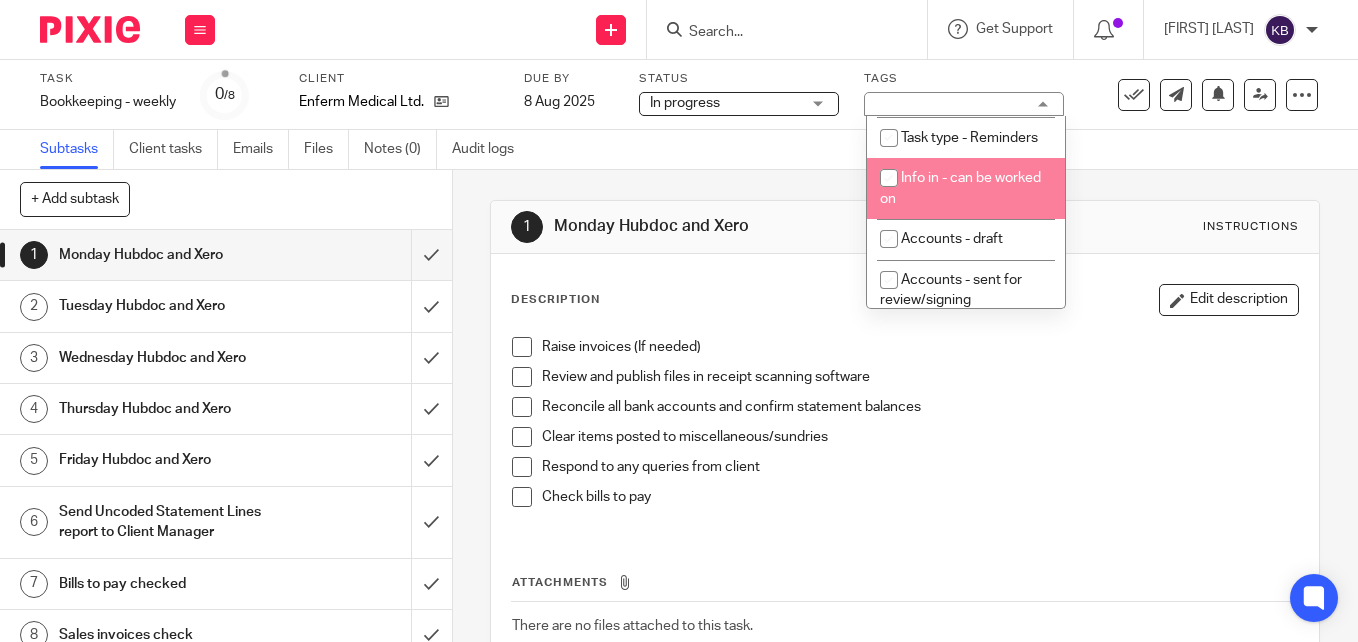 click on "Info in - can be worked on" at bounding box center [960, 188] 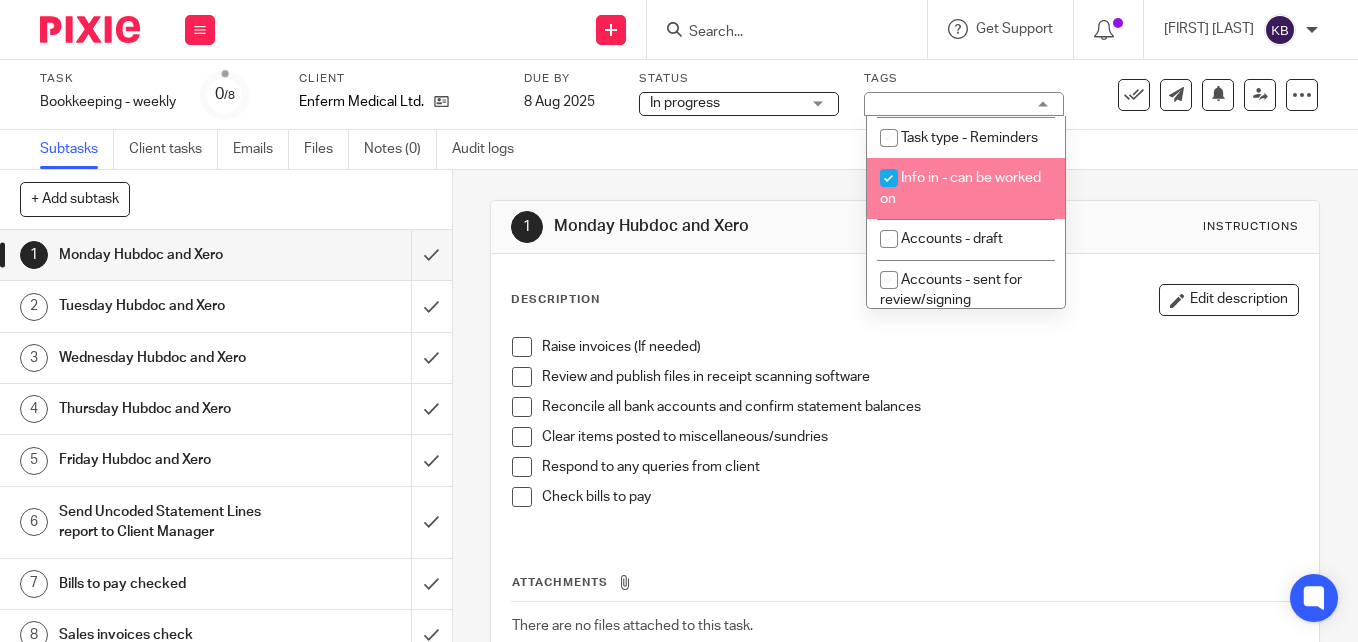 checkbox on "true" 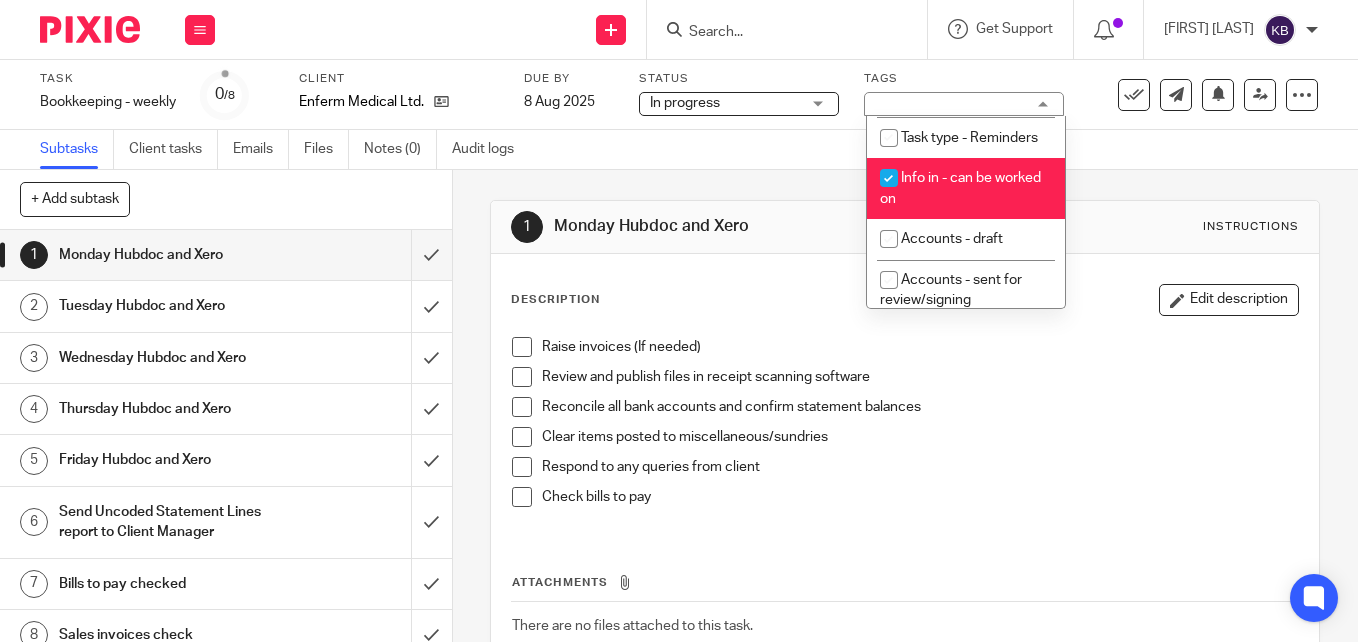 click at bounding box center [90, 29] 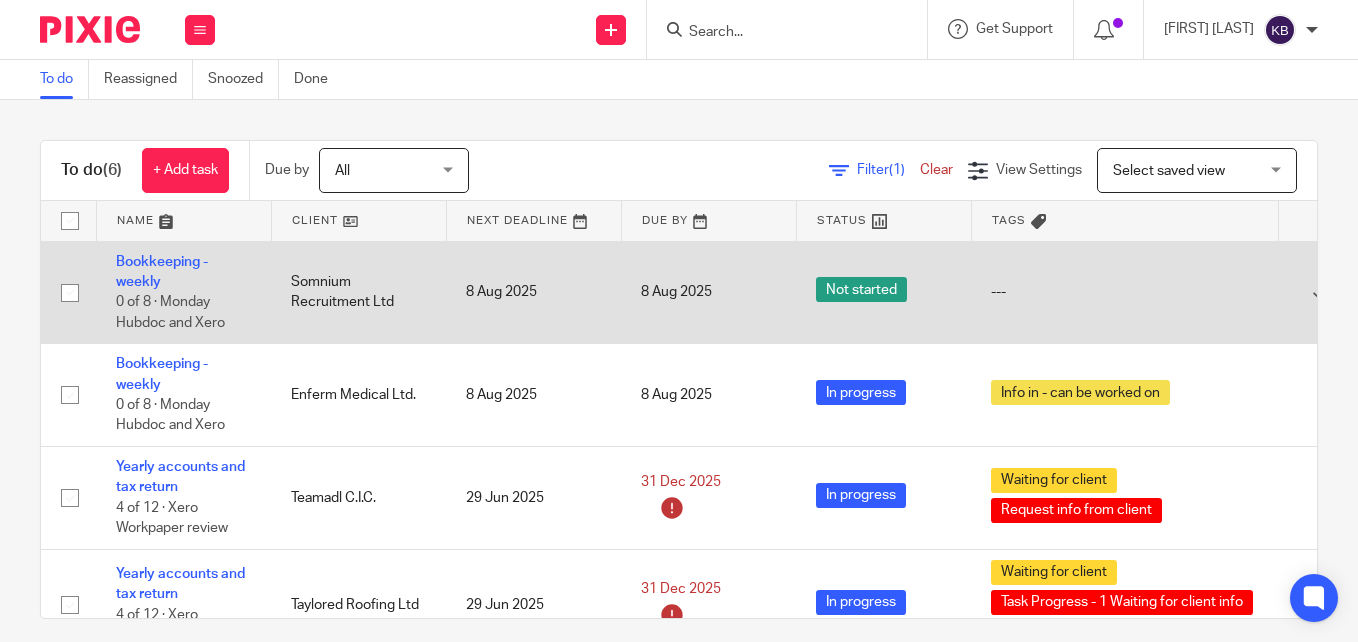 scroll, scrollTop: 0, scrollLeft: 0, axis: both 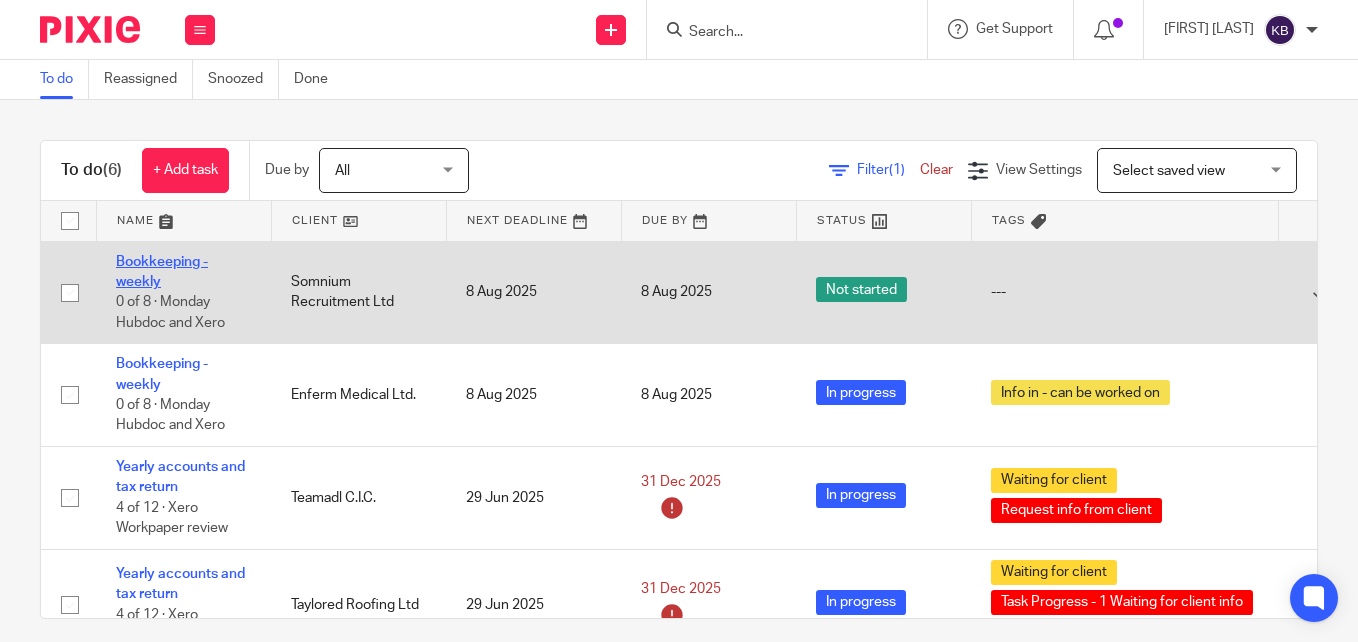 click on "Bookkeeping - weekly" at bounding box center (162, 272) 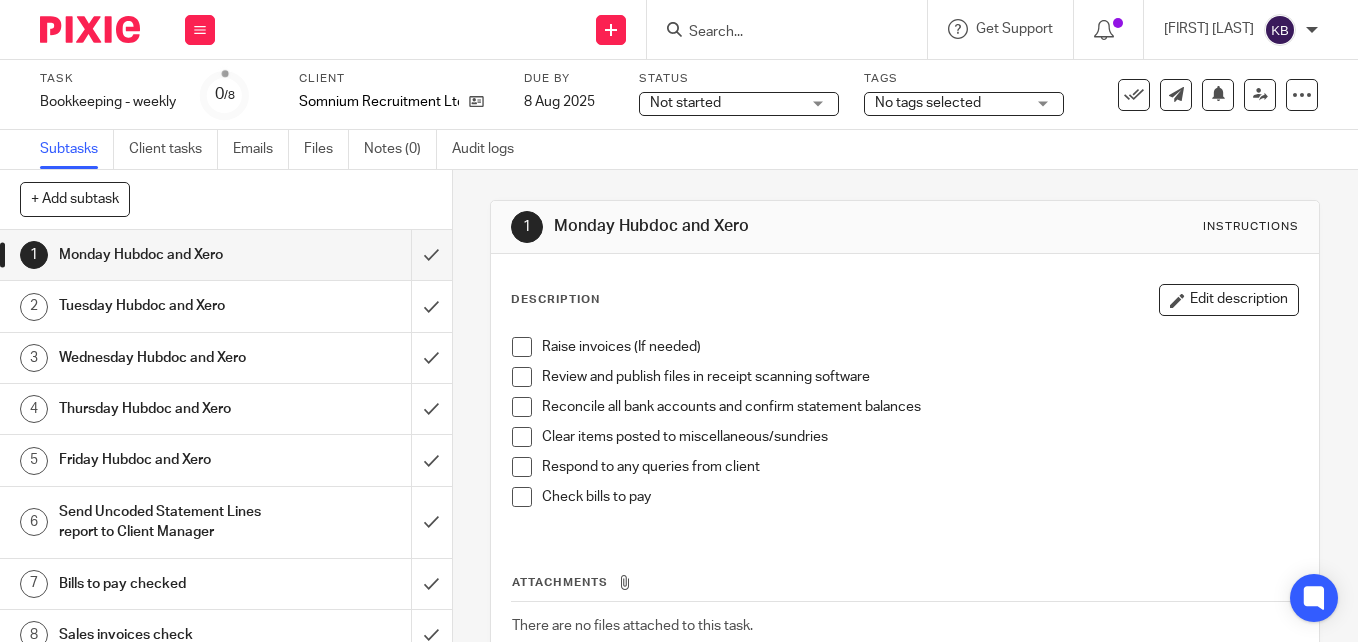 scroll, scrollTop: 0, scrollLeft: 0, axis: both 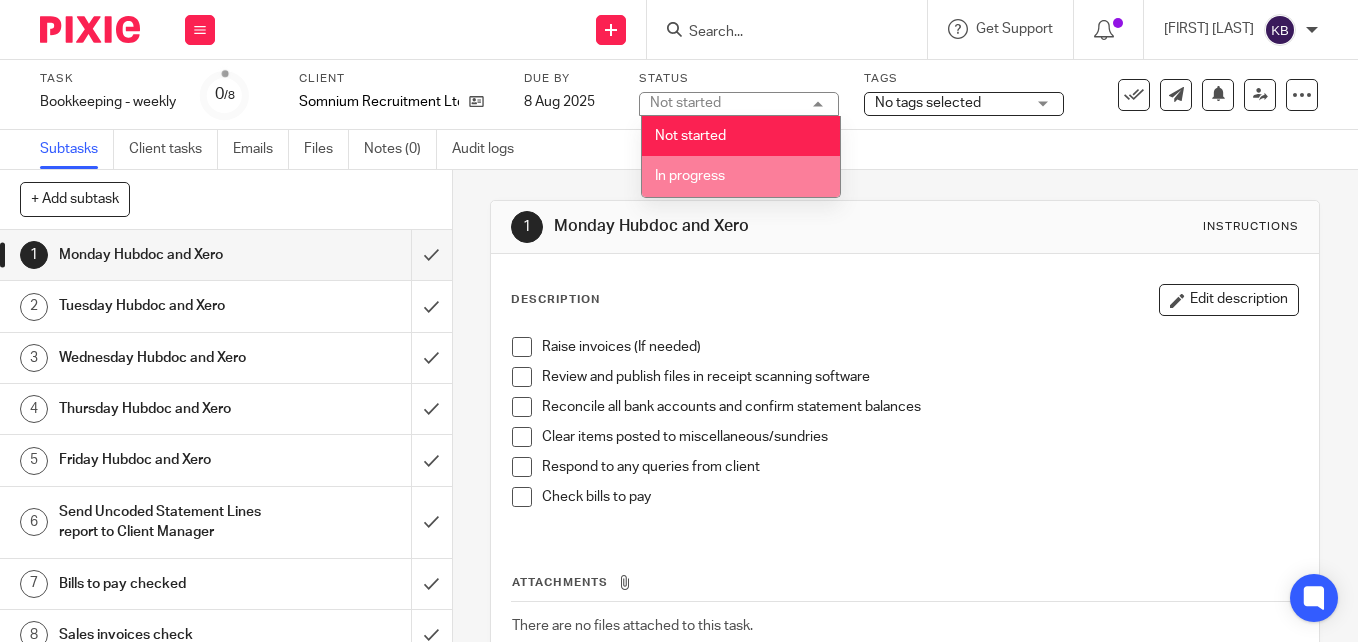 click on "In progress" at bounding box center (741, 176) 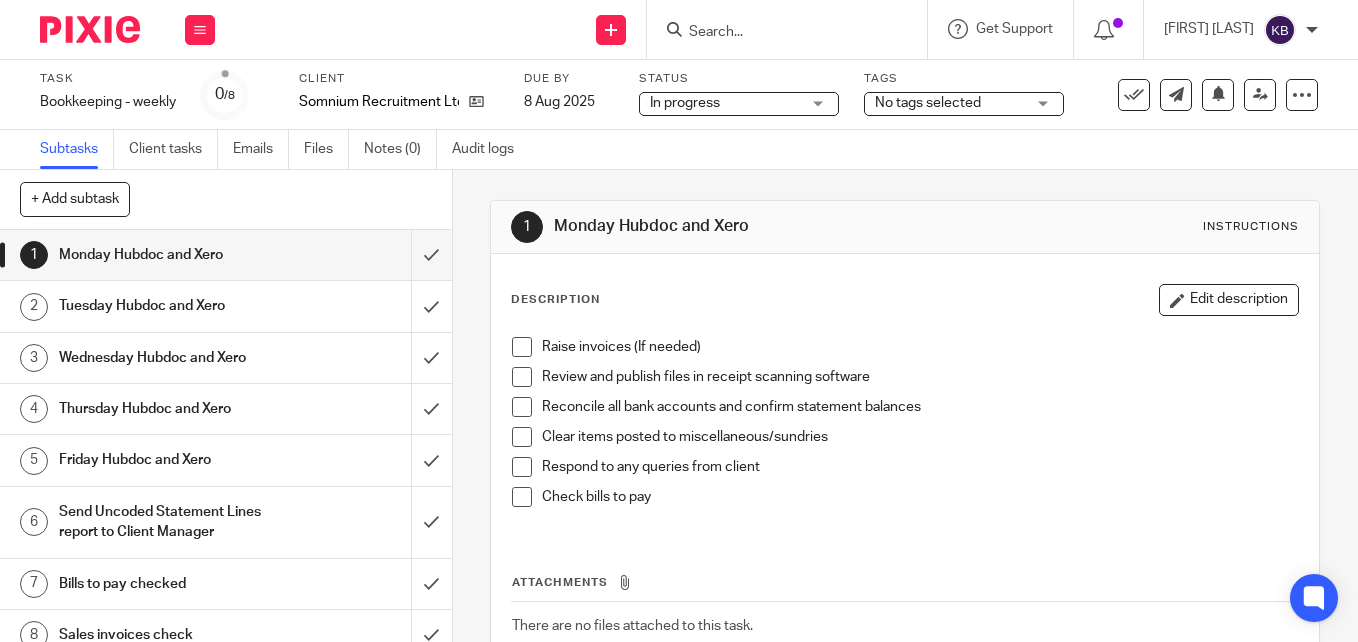 click on "No tags selected" at bounding box center (950, 103) 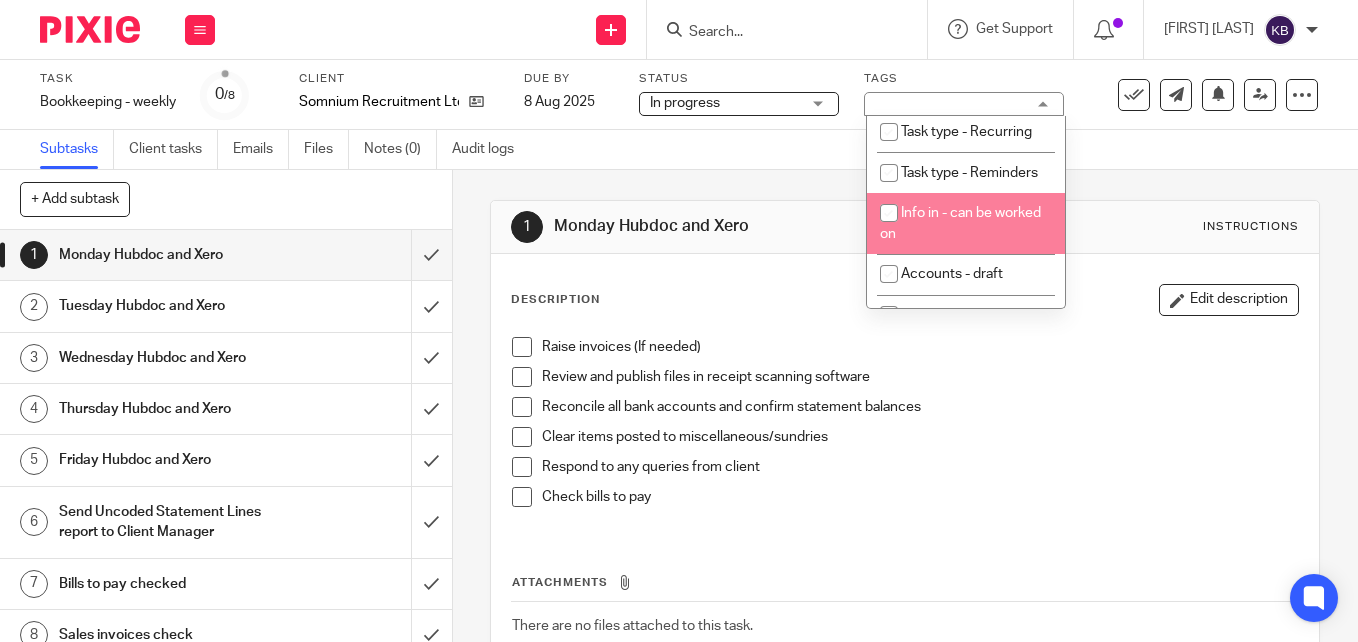 scroll, scrollTop: 100, scrollLeft: 0, axis: vertical 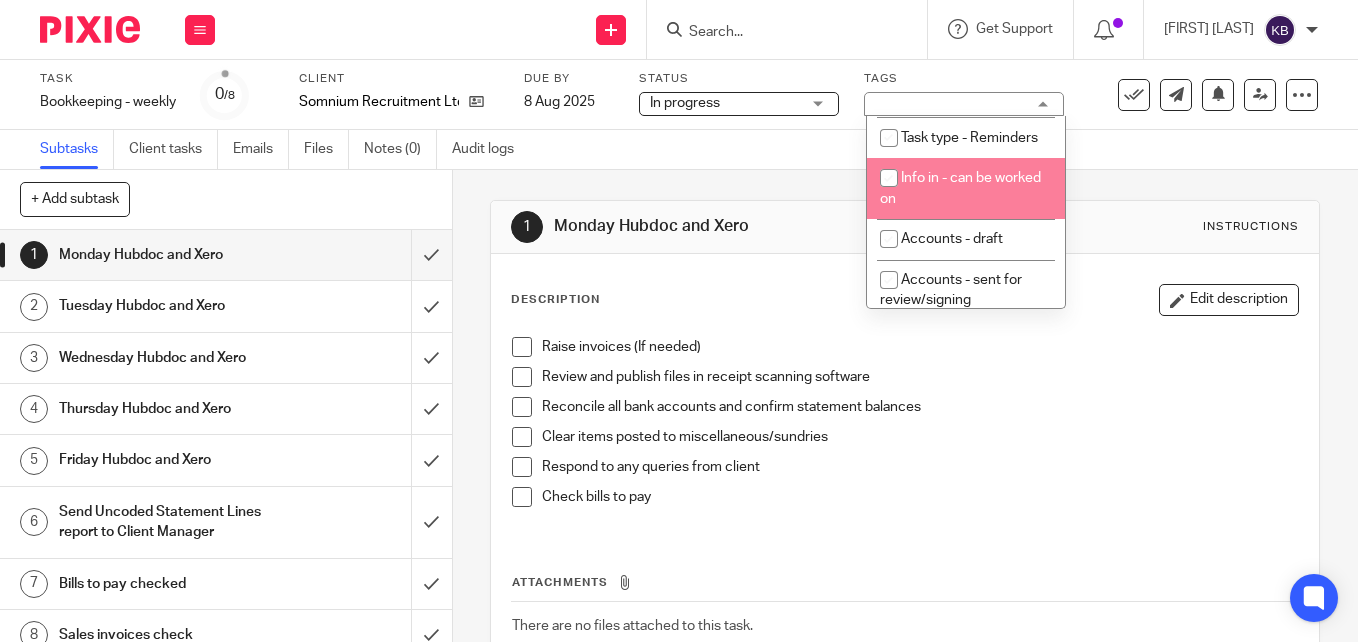 click on "Info in - can be worked on" at bounding box center (966, 188) 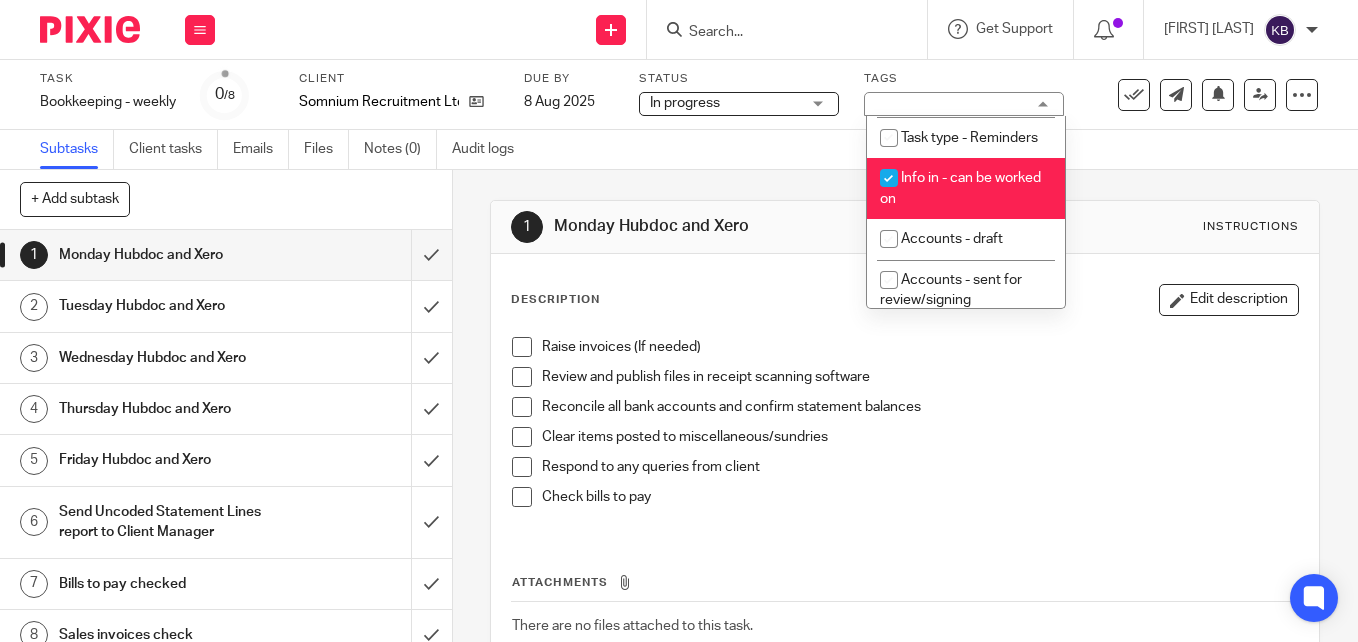 click on "Info in - can be worked on" at bounding box center [966, 188] 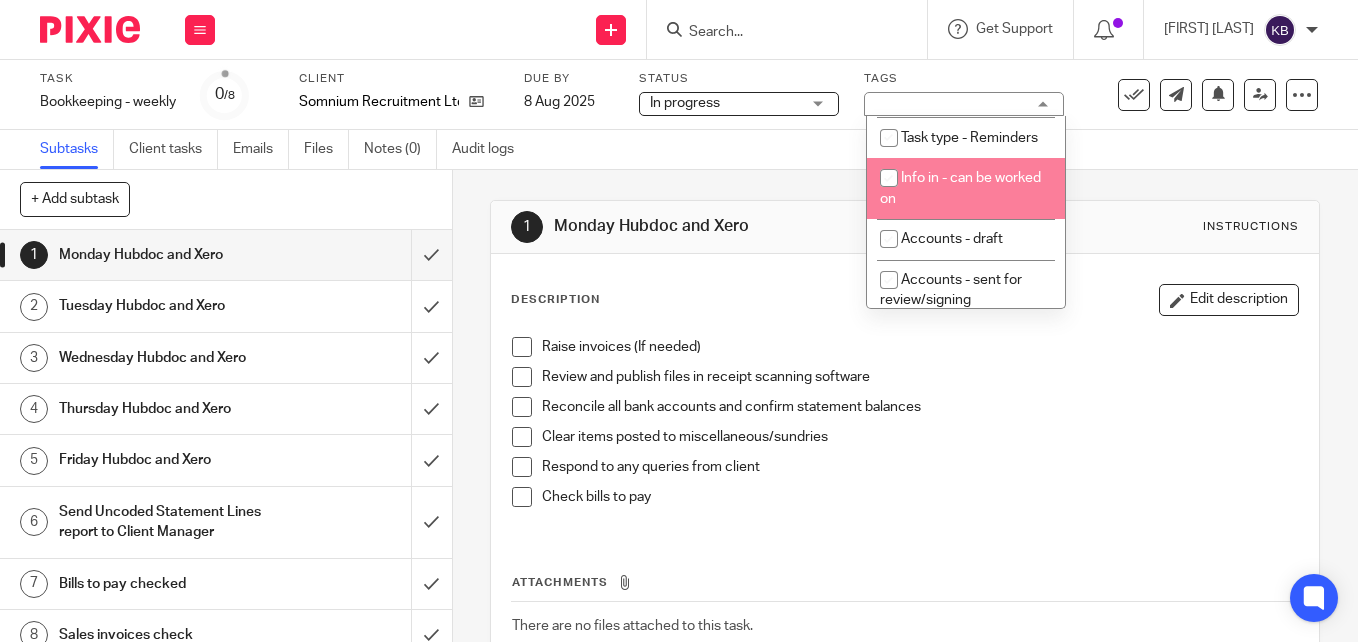 click at bounding box center [889, 178] 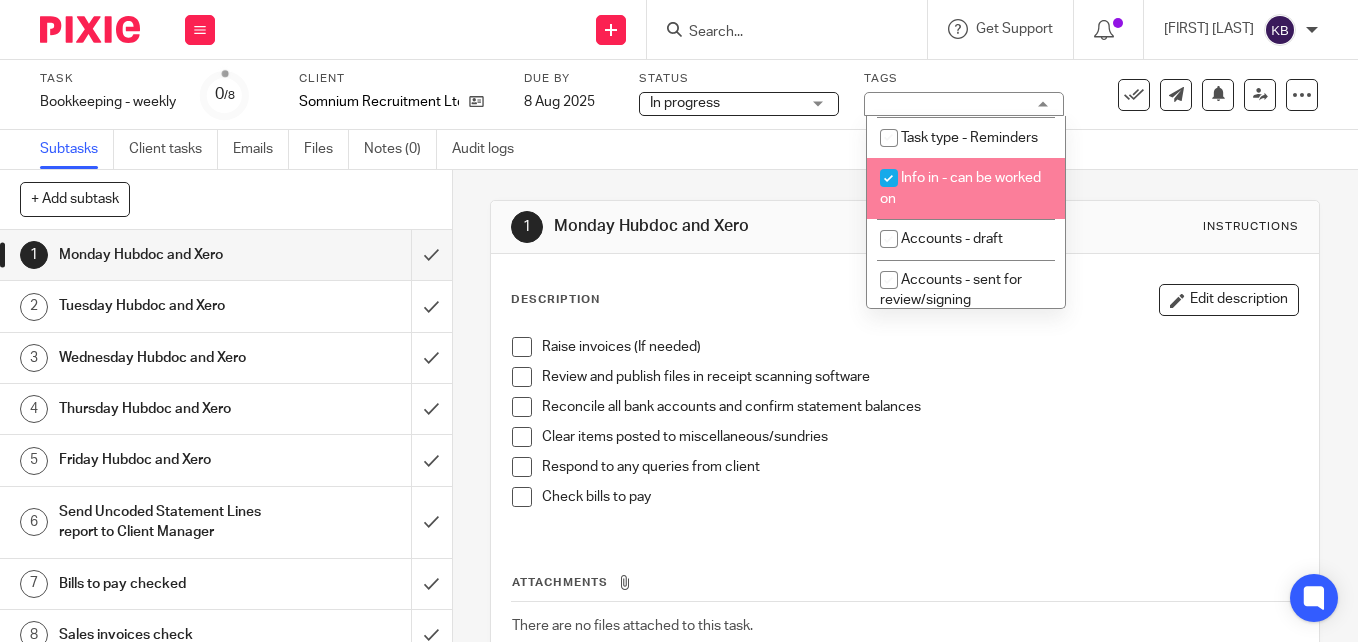 checkbox on "true" 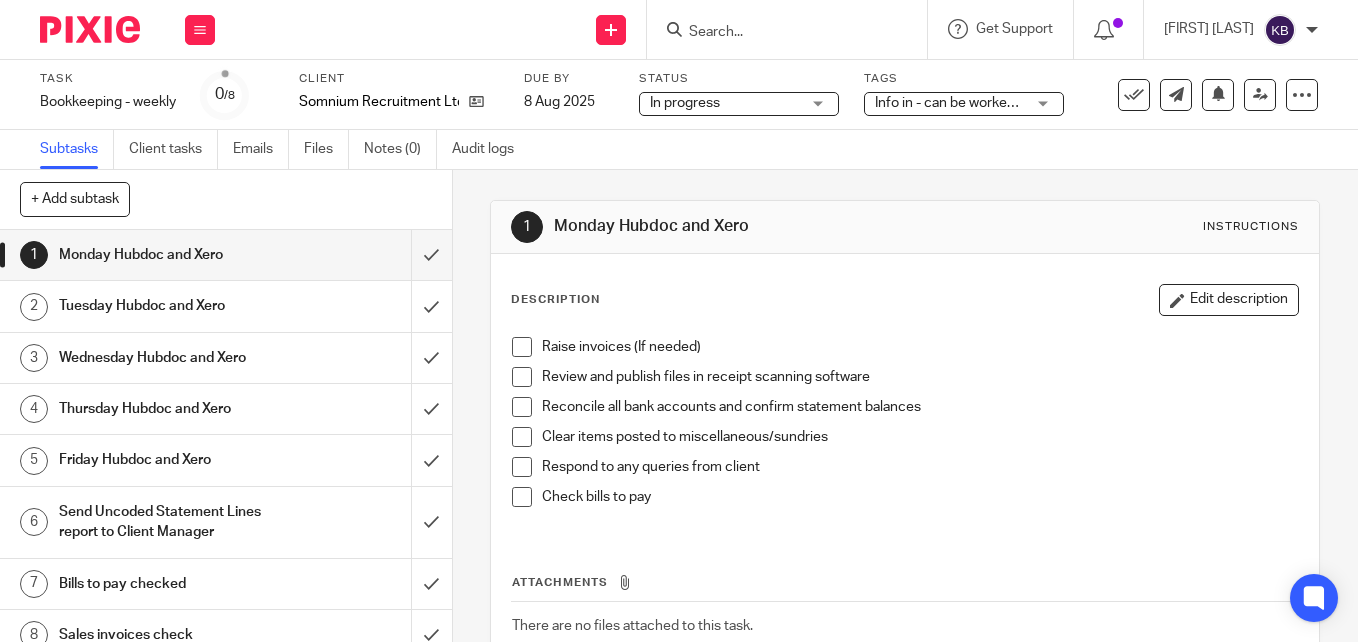 click on "Subtasks
Client tasks
Emails
Files
Notes (0)
Audit logs" at bounding box center [679, 150] 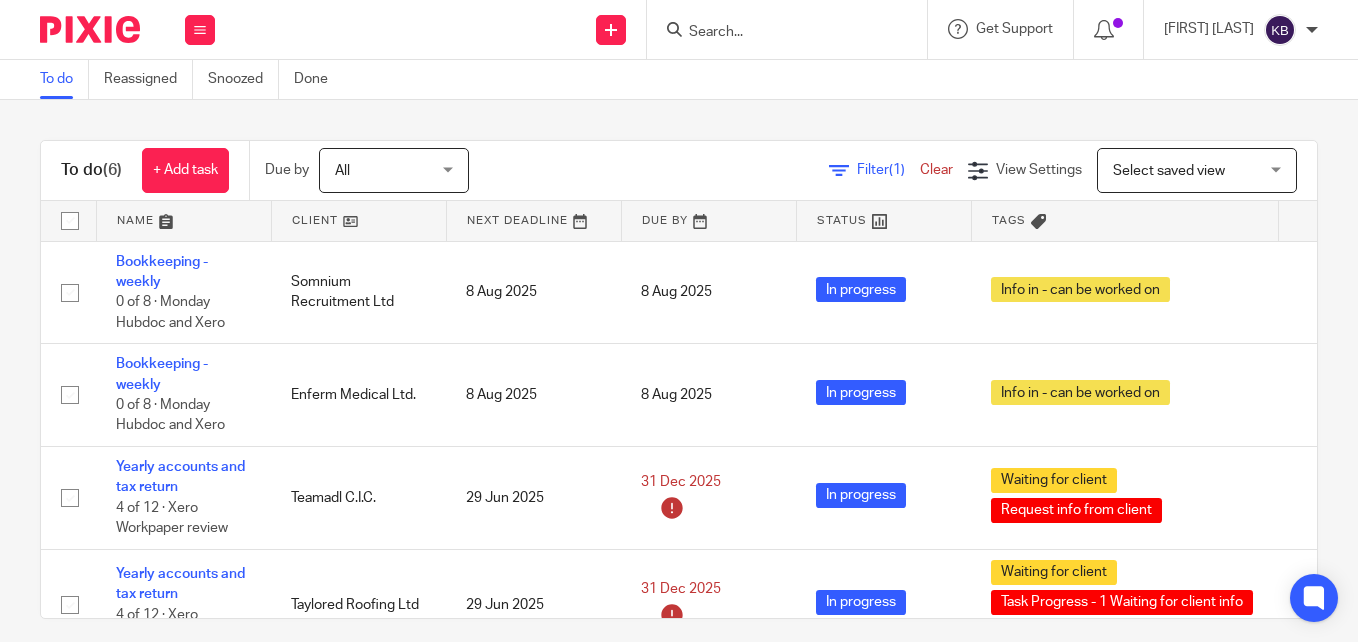 scroll, scrollTop: 0, scrollLeft: 0, axis: both 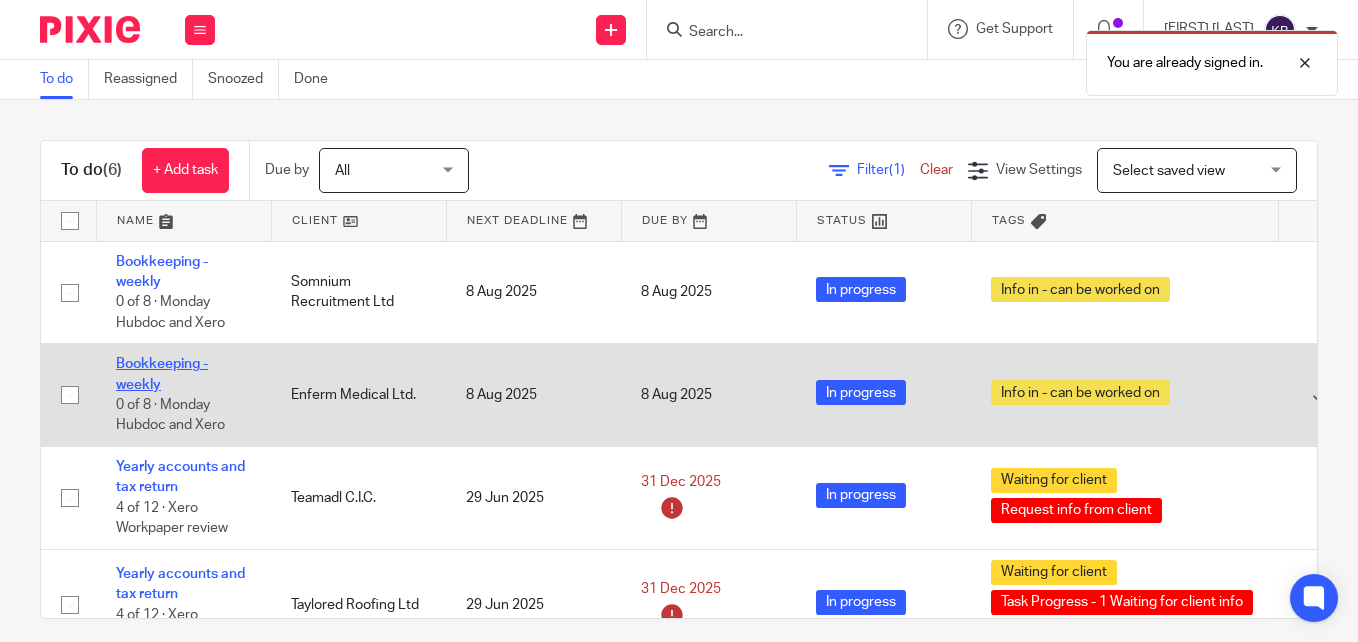click on "Bookkeeping - weekly" at bounding box center [162, 374] 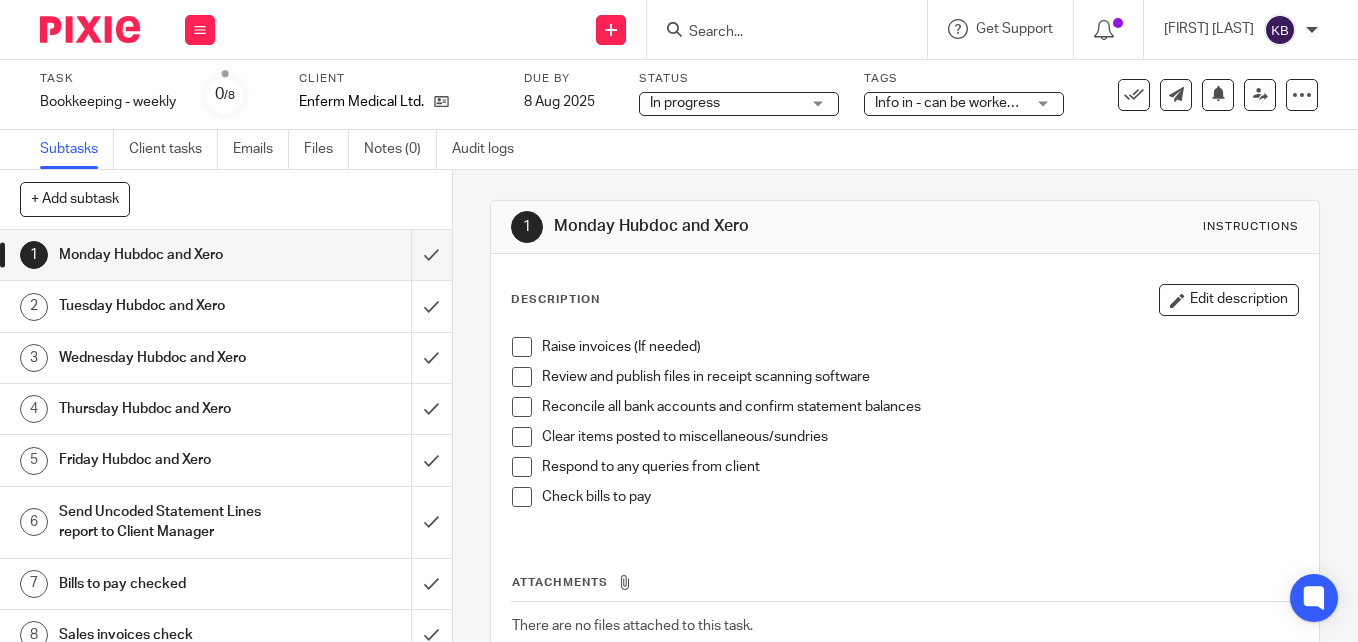 scroll, scrollTop: 0, scrollLeft: 0, axis: both 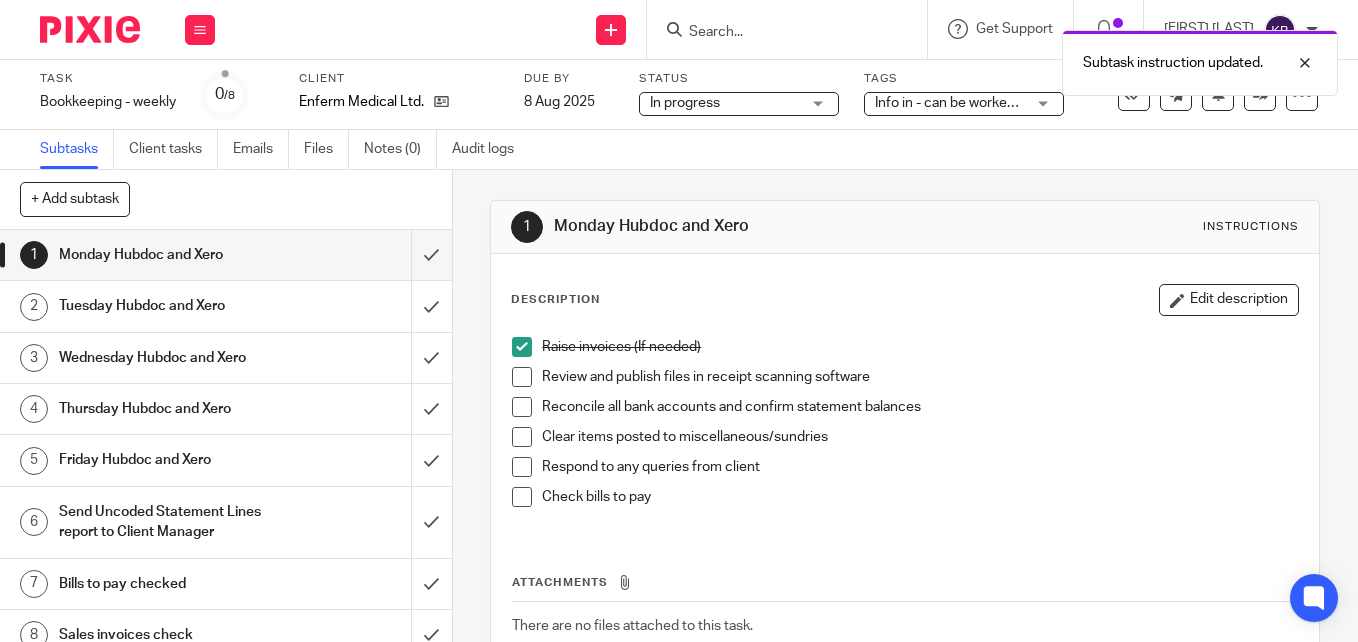 click at bounding box center (522, 377) 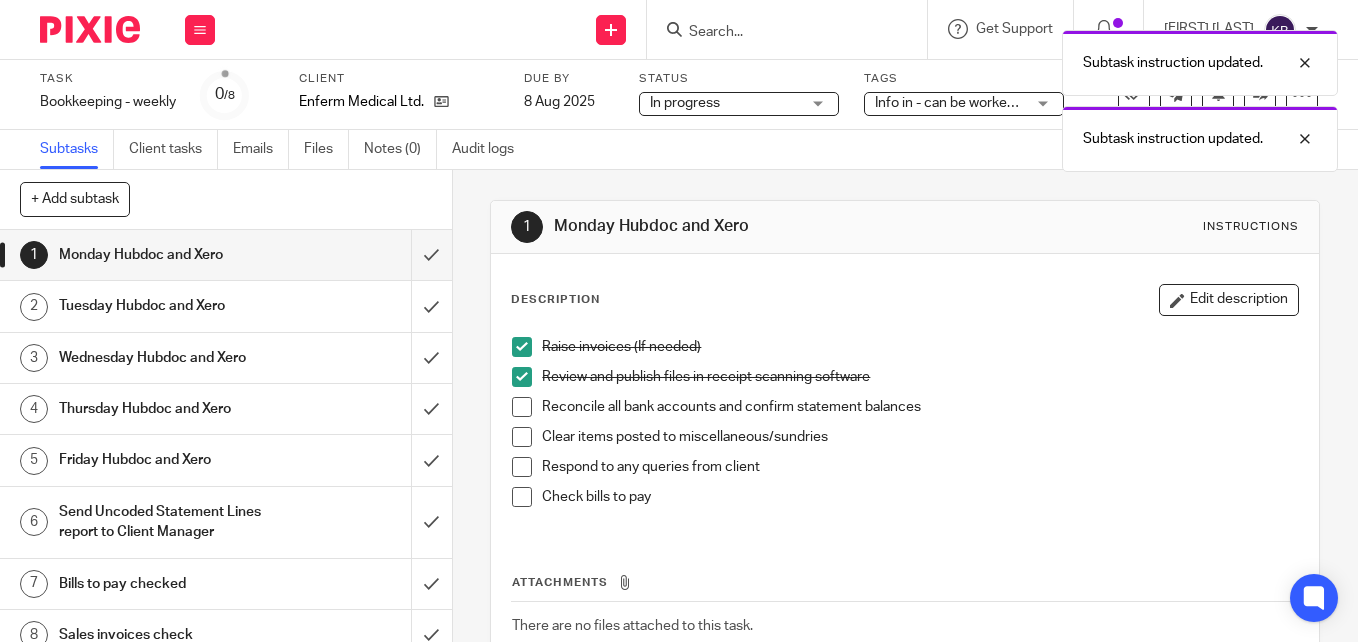 click at bounding box center [522, 407] 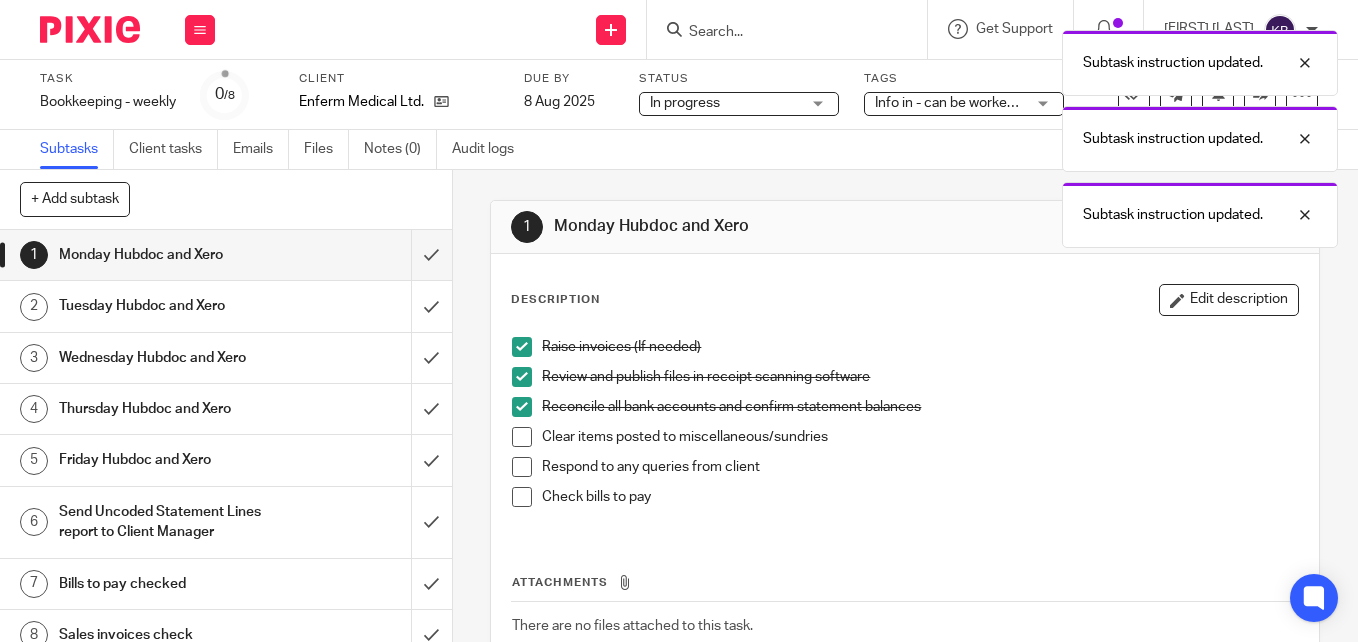 drag, startPoint x: 513, startPoint y: 439, endPoint x: 514, endPoint y: 449, distance: 10.049875 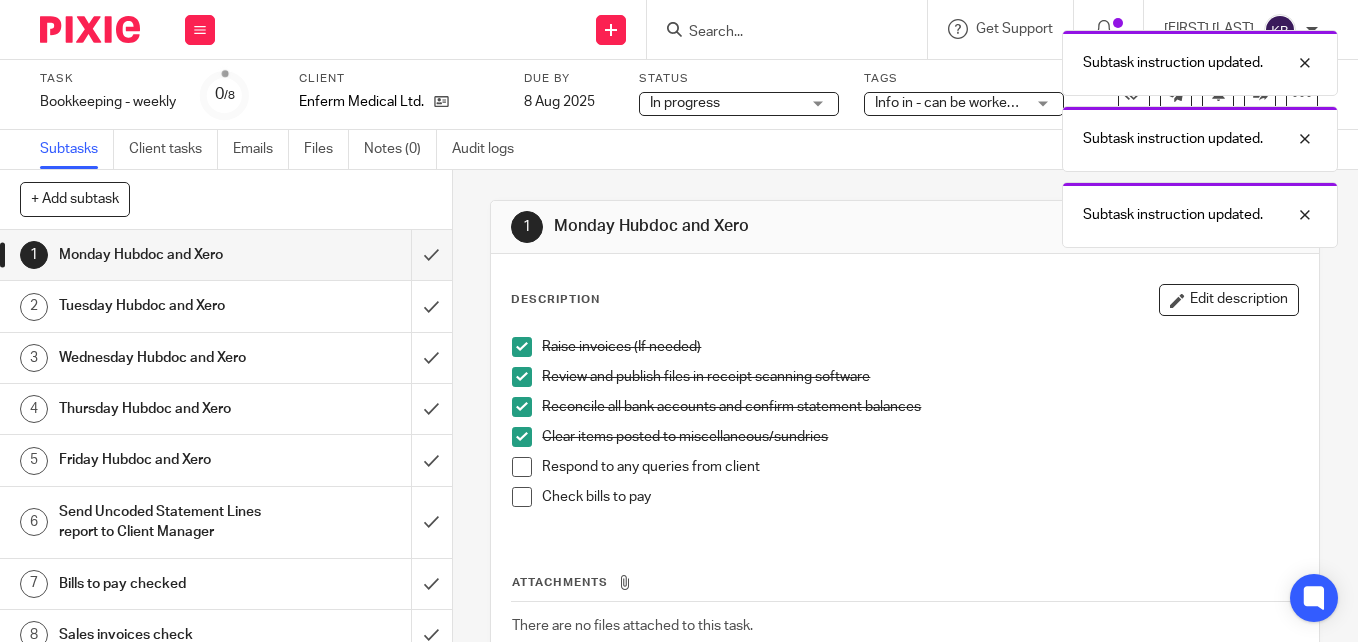 click on "Respond to any queries from client" at bounding box center [905, 472] 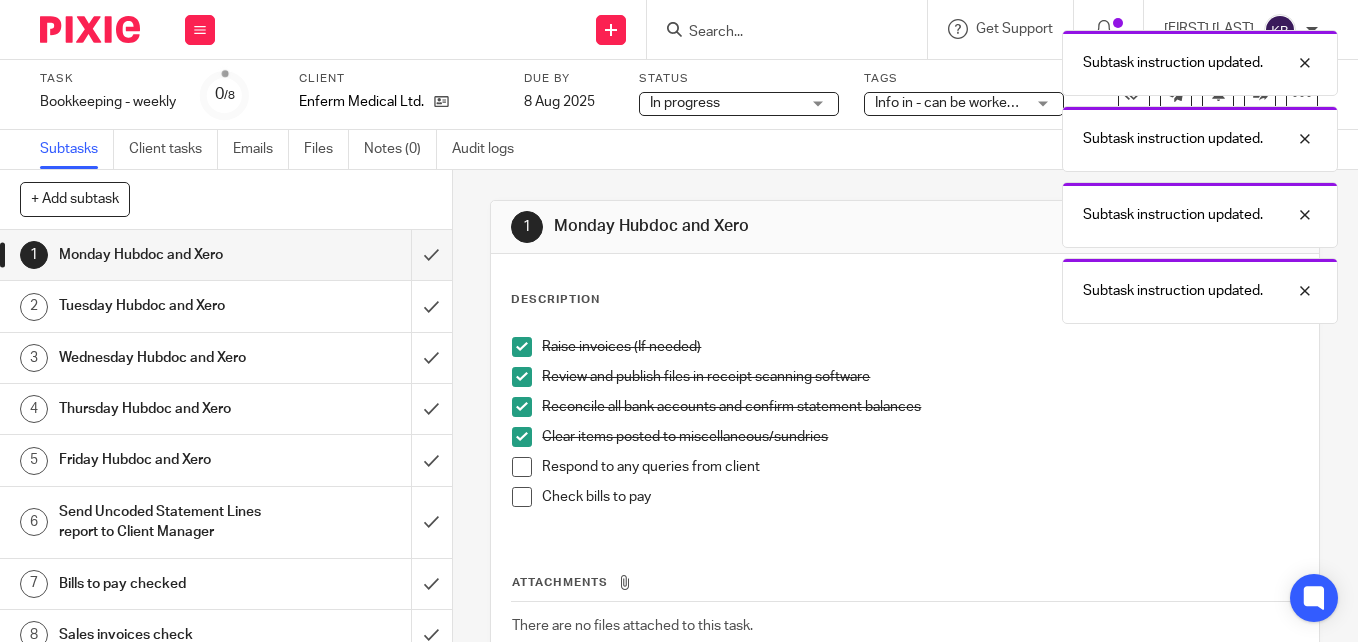 click at bounding box center (522, 497) 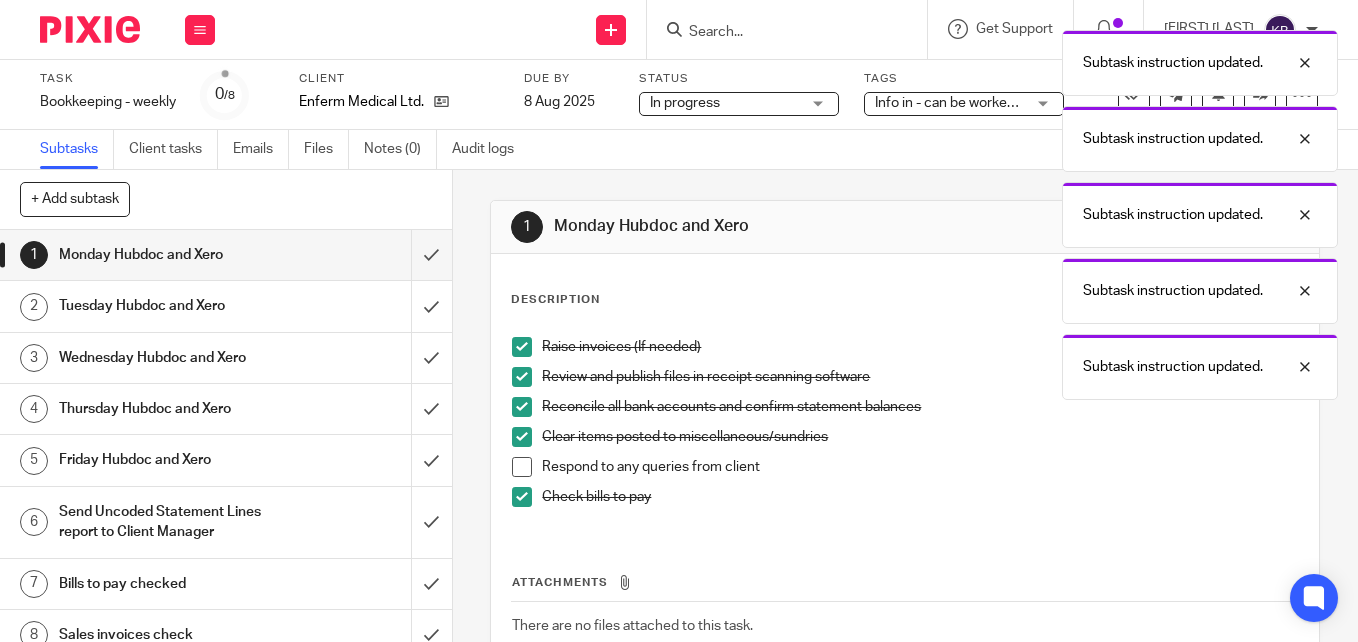 click at bounding box center [522, 467] 